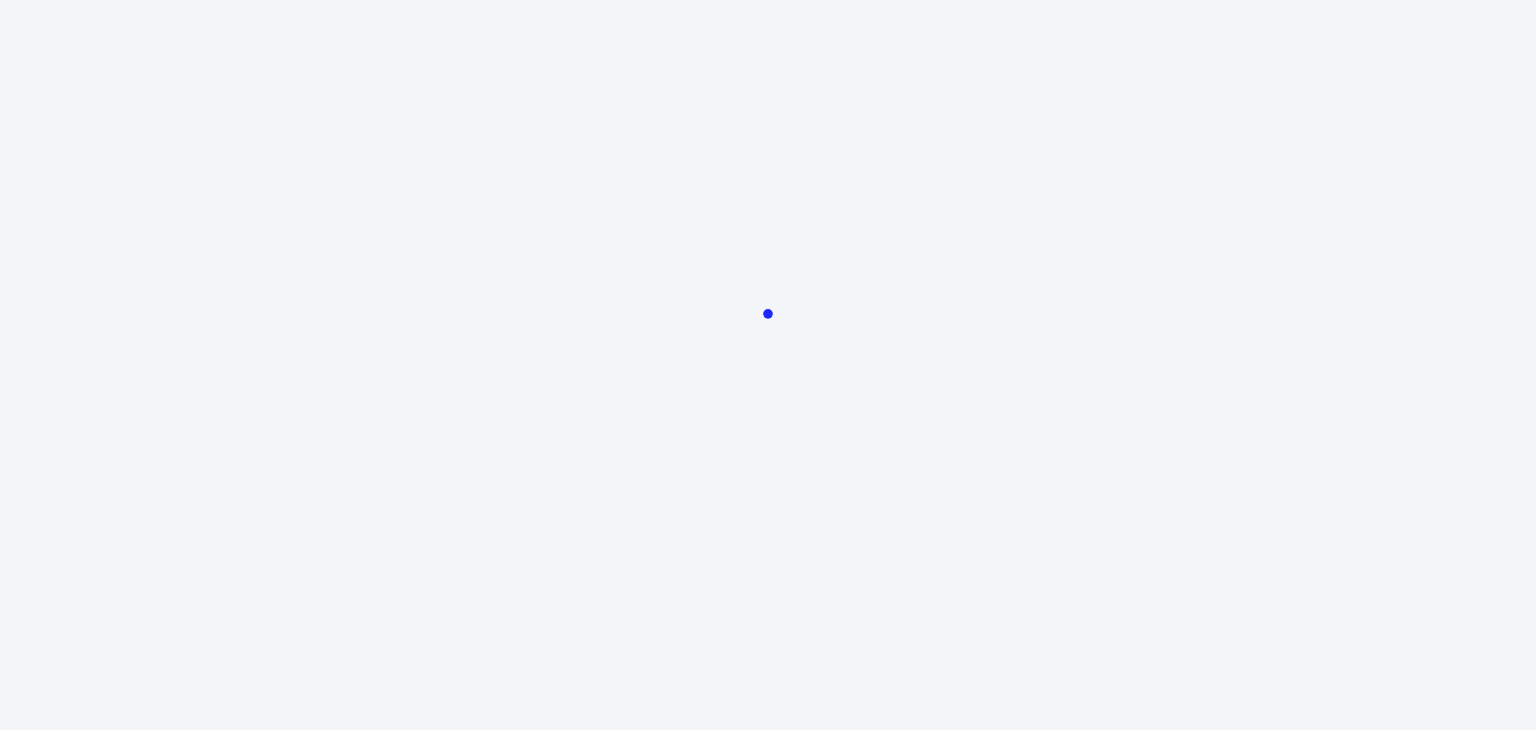 scroll, scrollTop: 0, scrollLeft: 0, axis: both 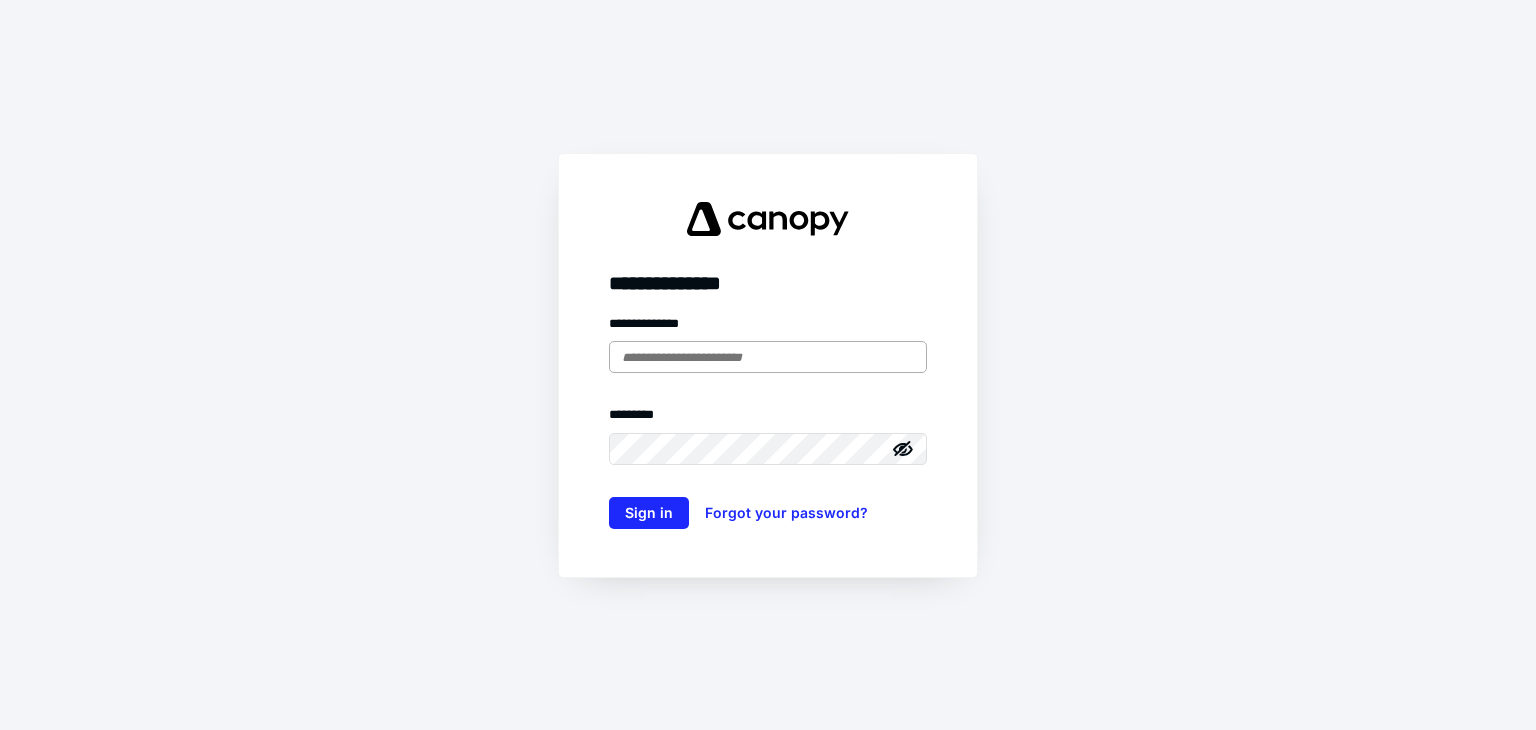 click at bounding box center [768, 357] 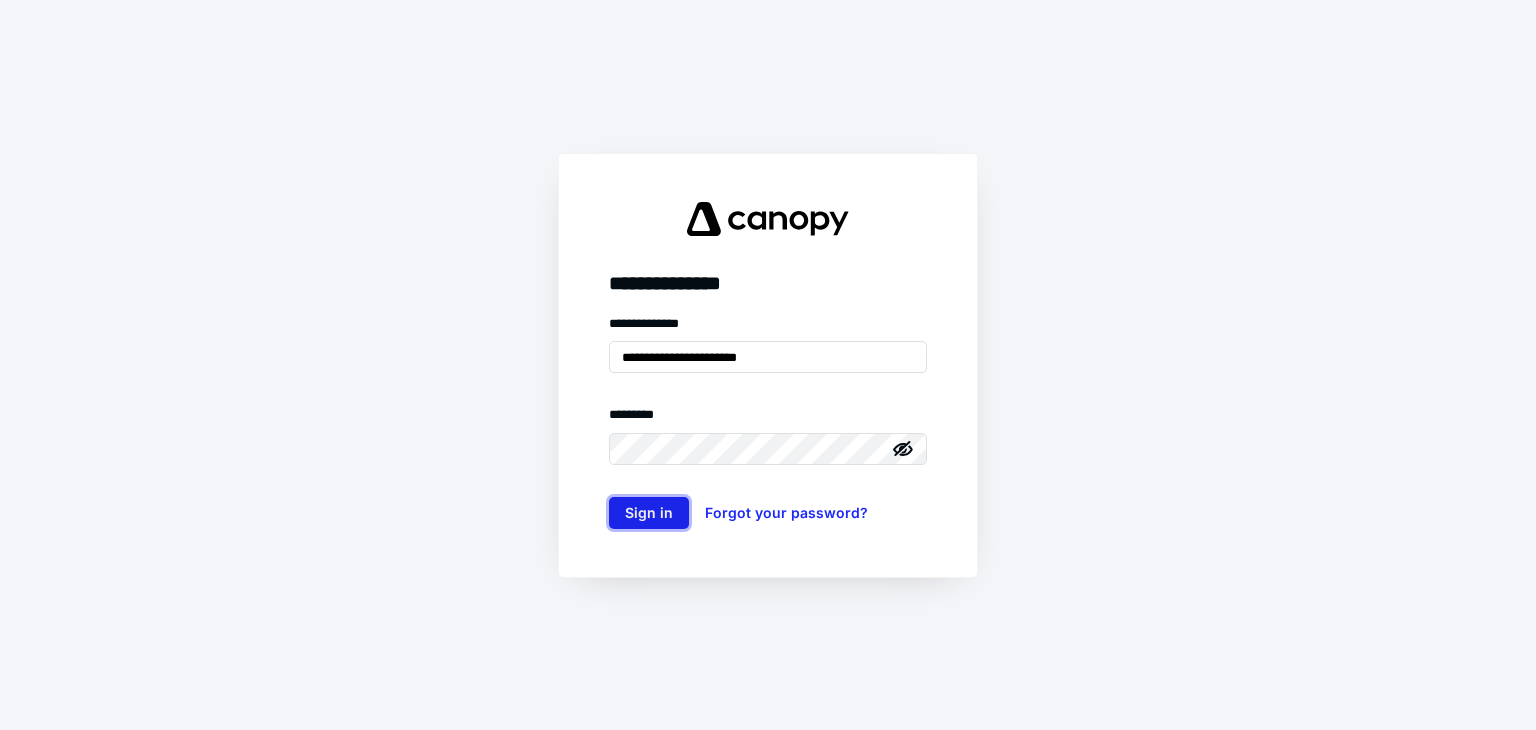 click on "Sign in" at bounding box center (649, 513) 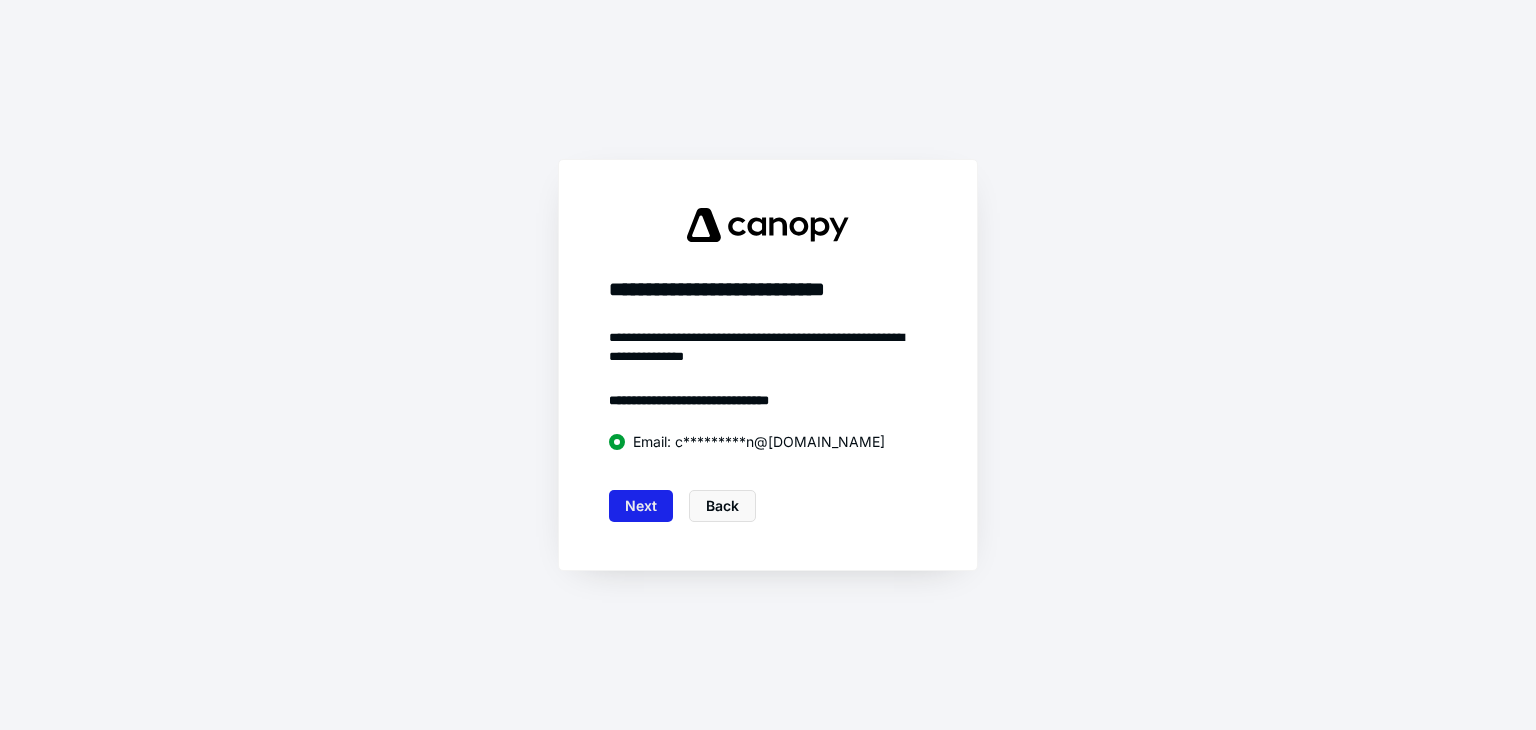 click on "Next" at bounding box center [641, 506] 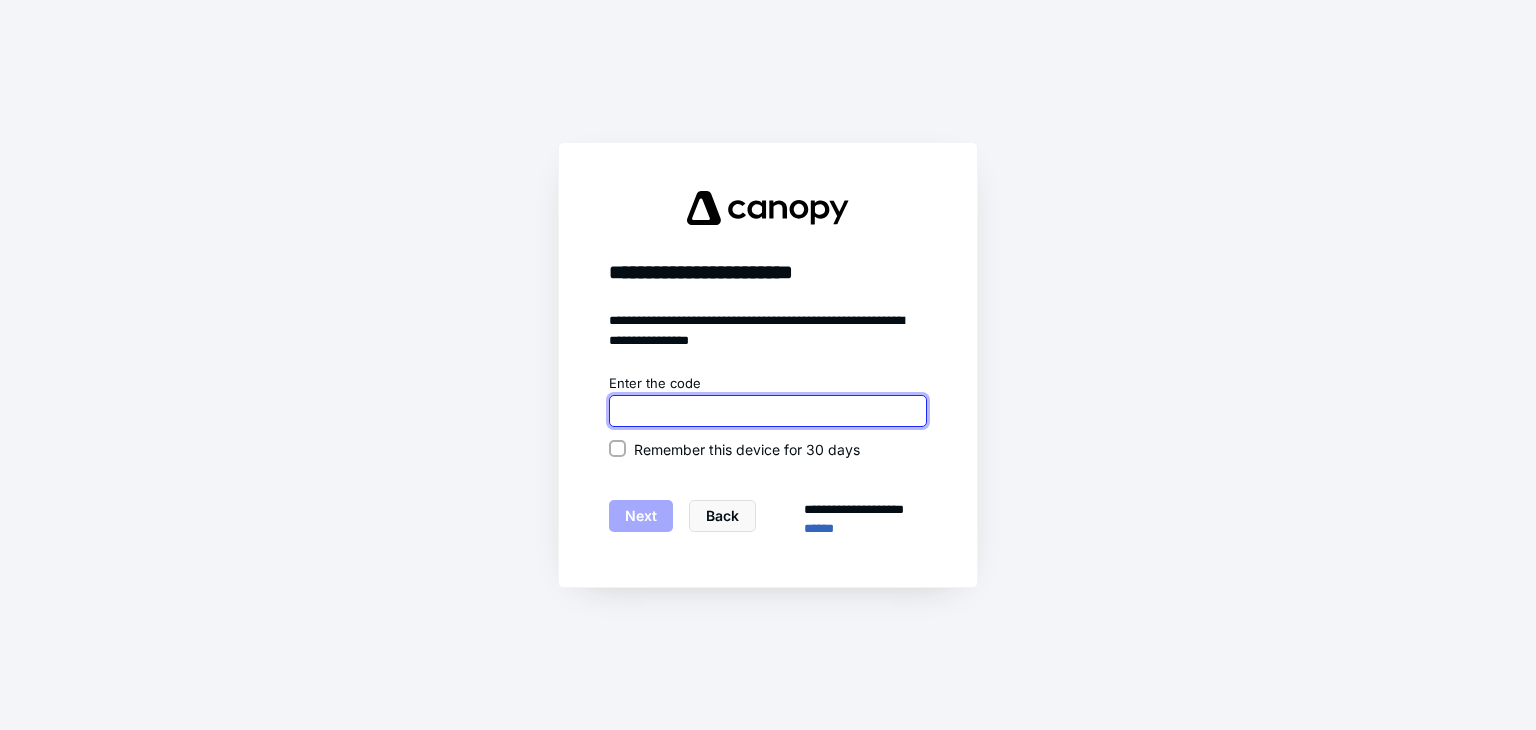 click at bounding box center [768, 411] 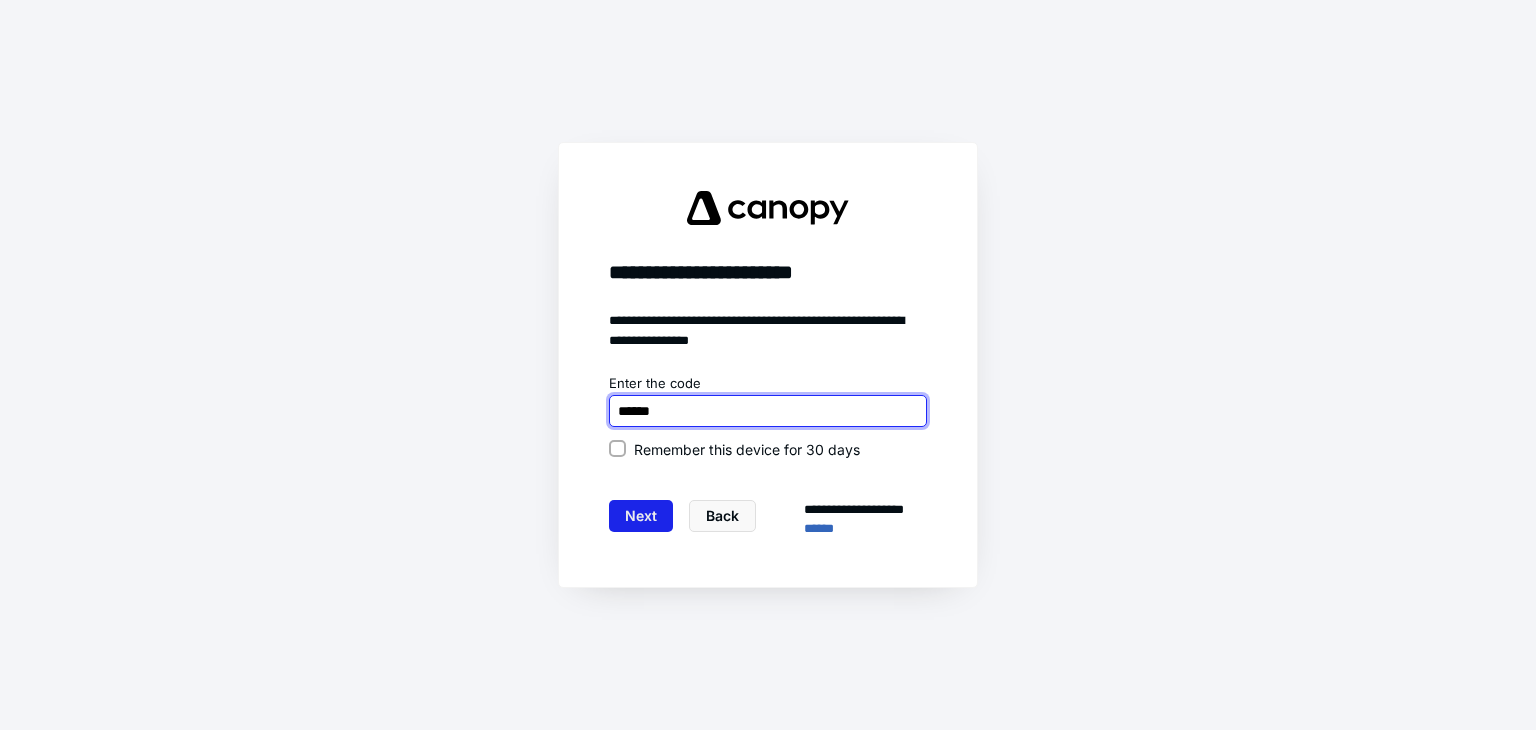 type on "******" 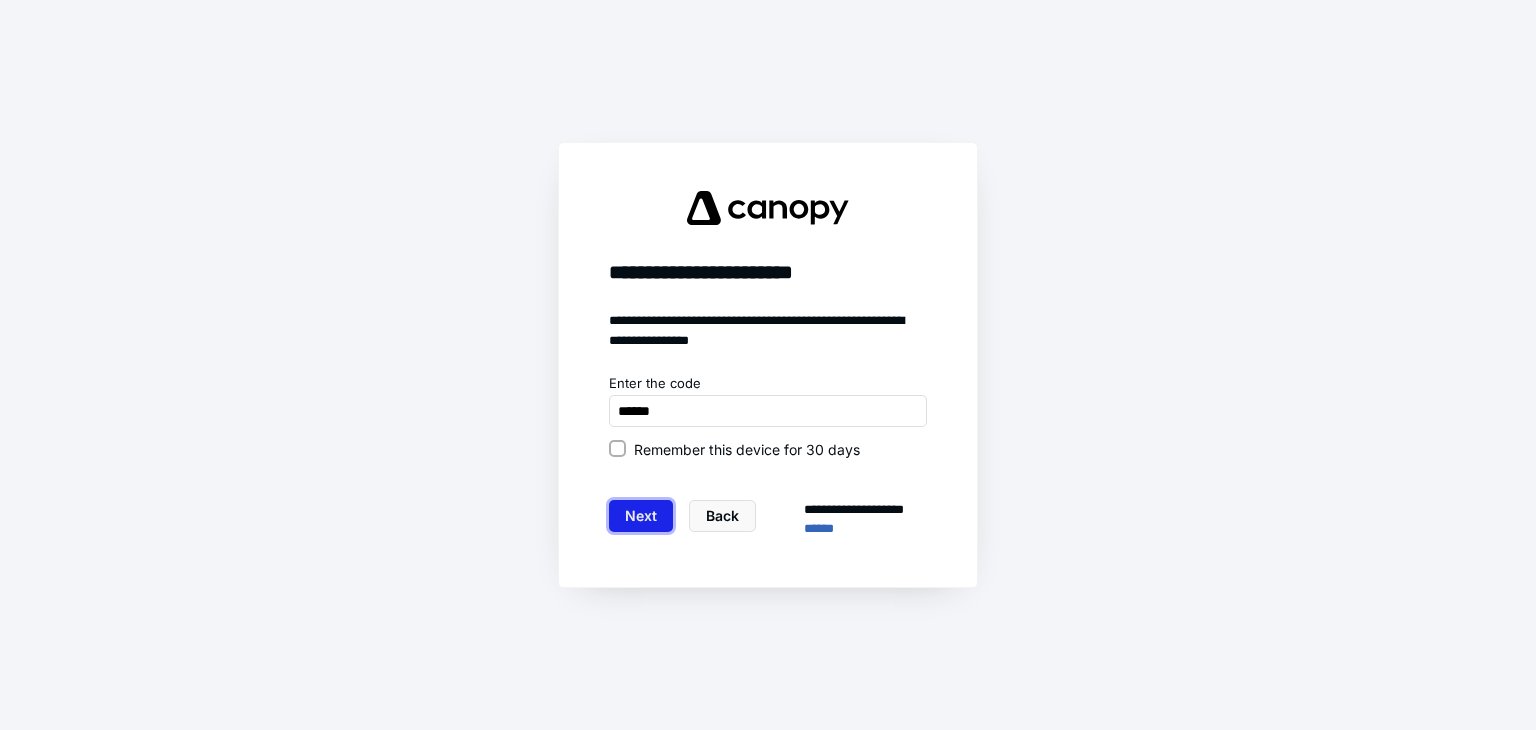 click on "Next" at bounding box center (641, 516) 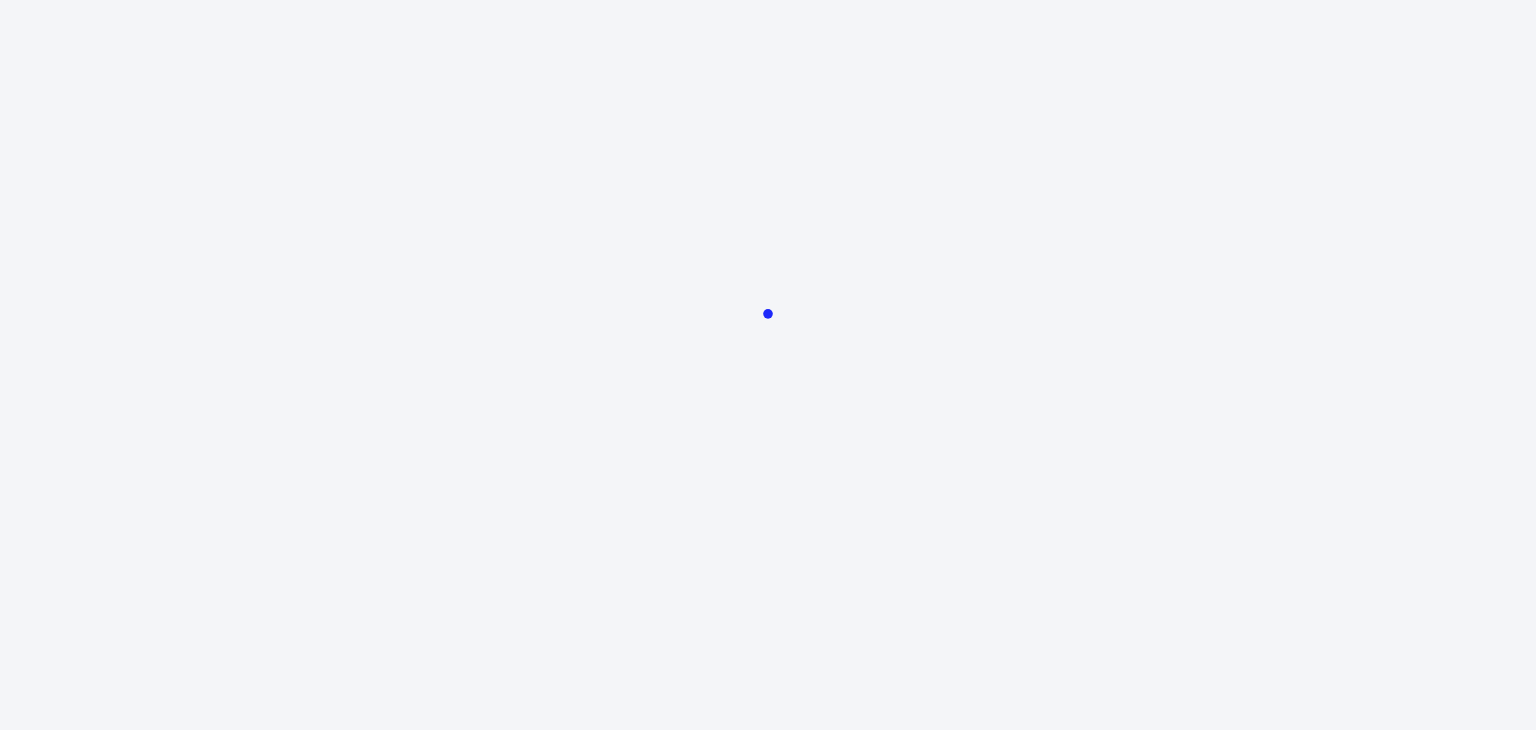 scroll, scrollTop: 0, scrollLeft: 0, axis: both 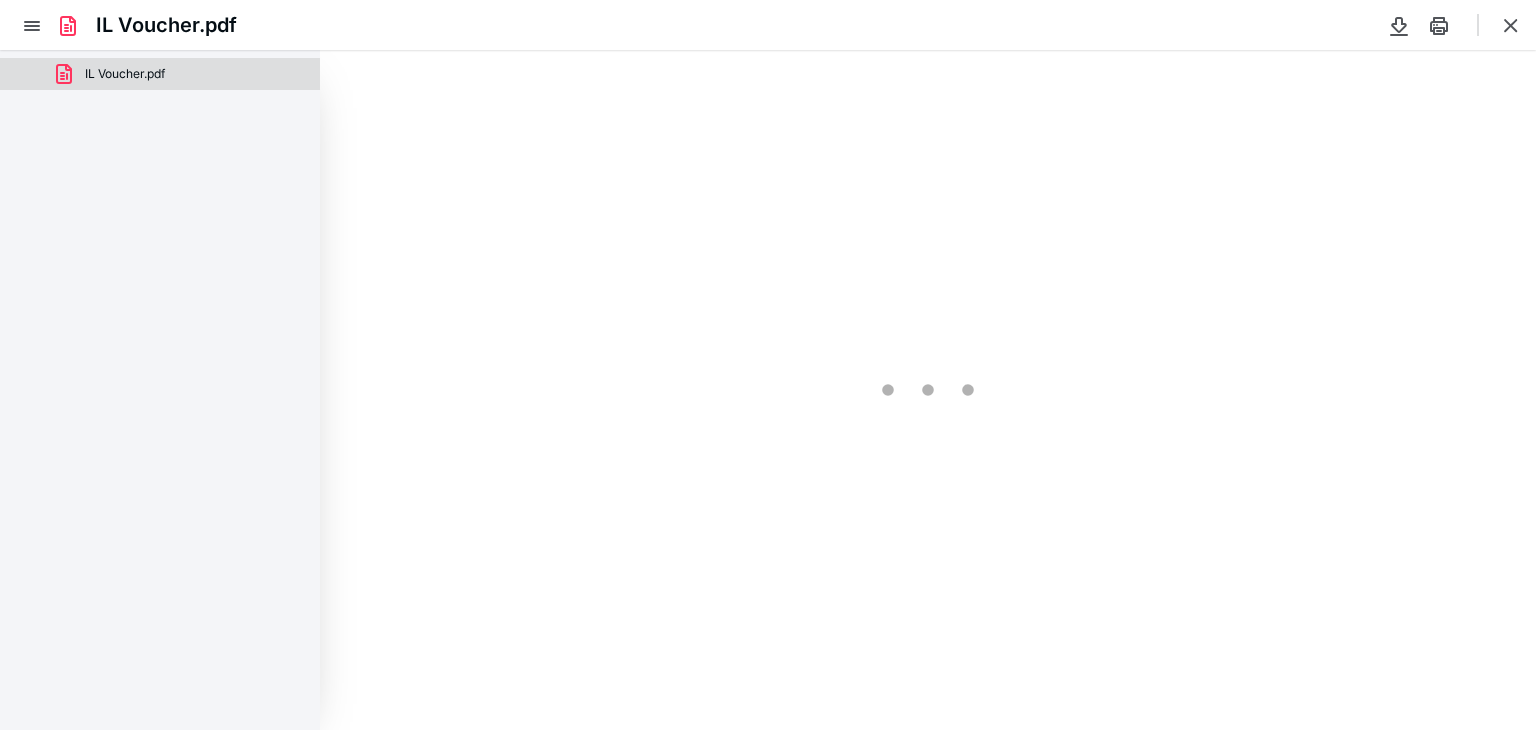 type on "81" 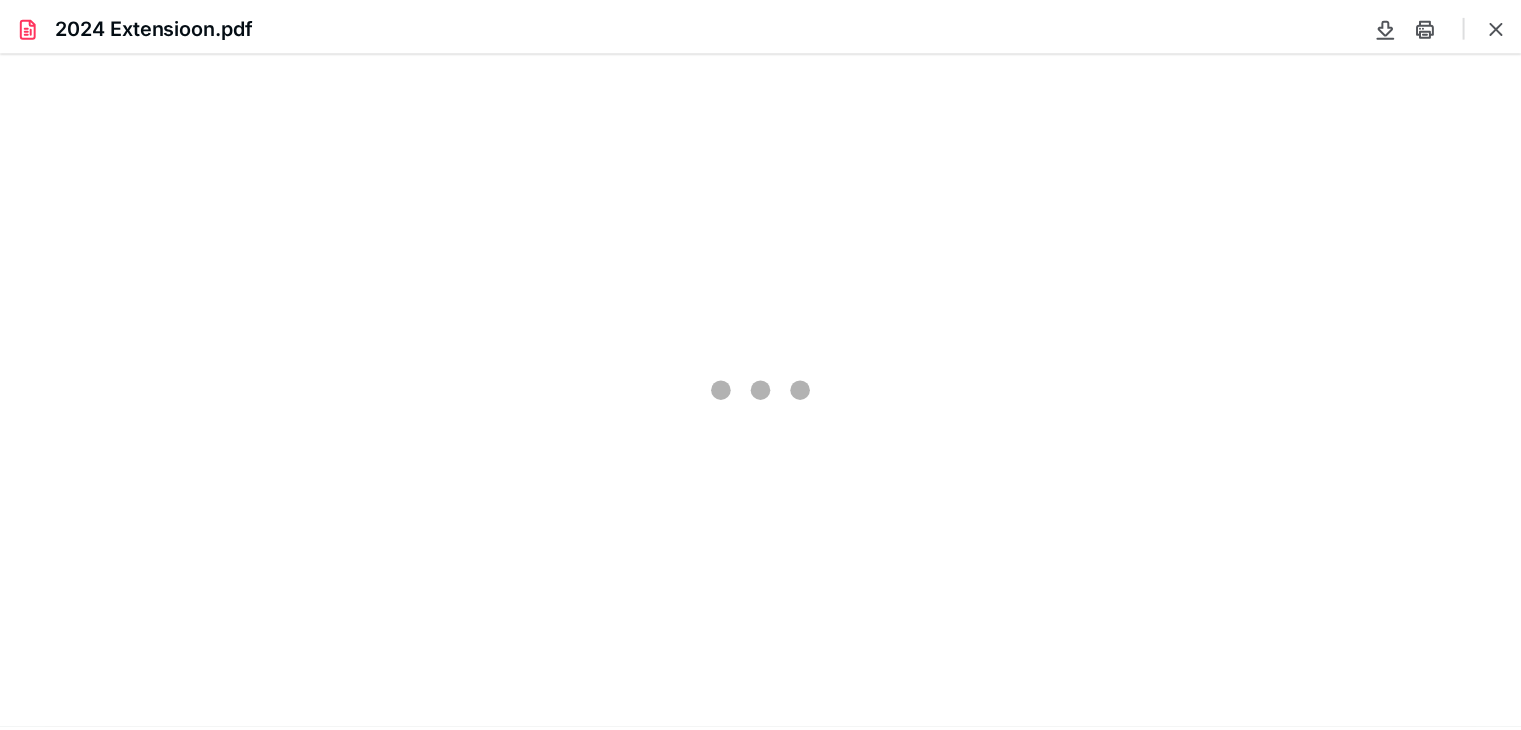 scroll, scrollTop: 0, scrollLeft: 0, axis: both 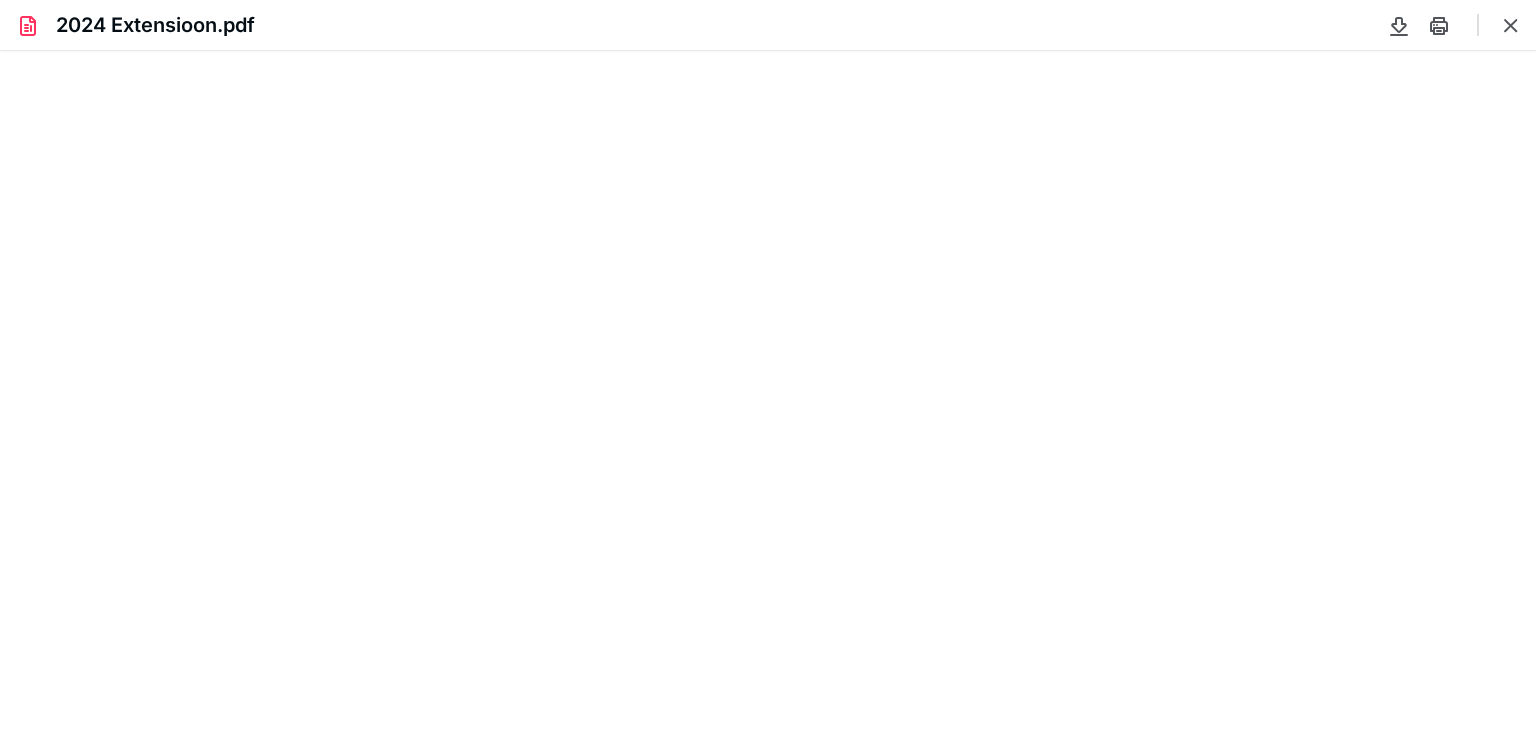 type on "81" 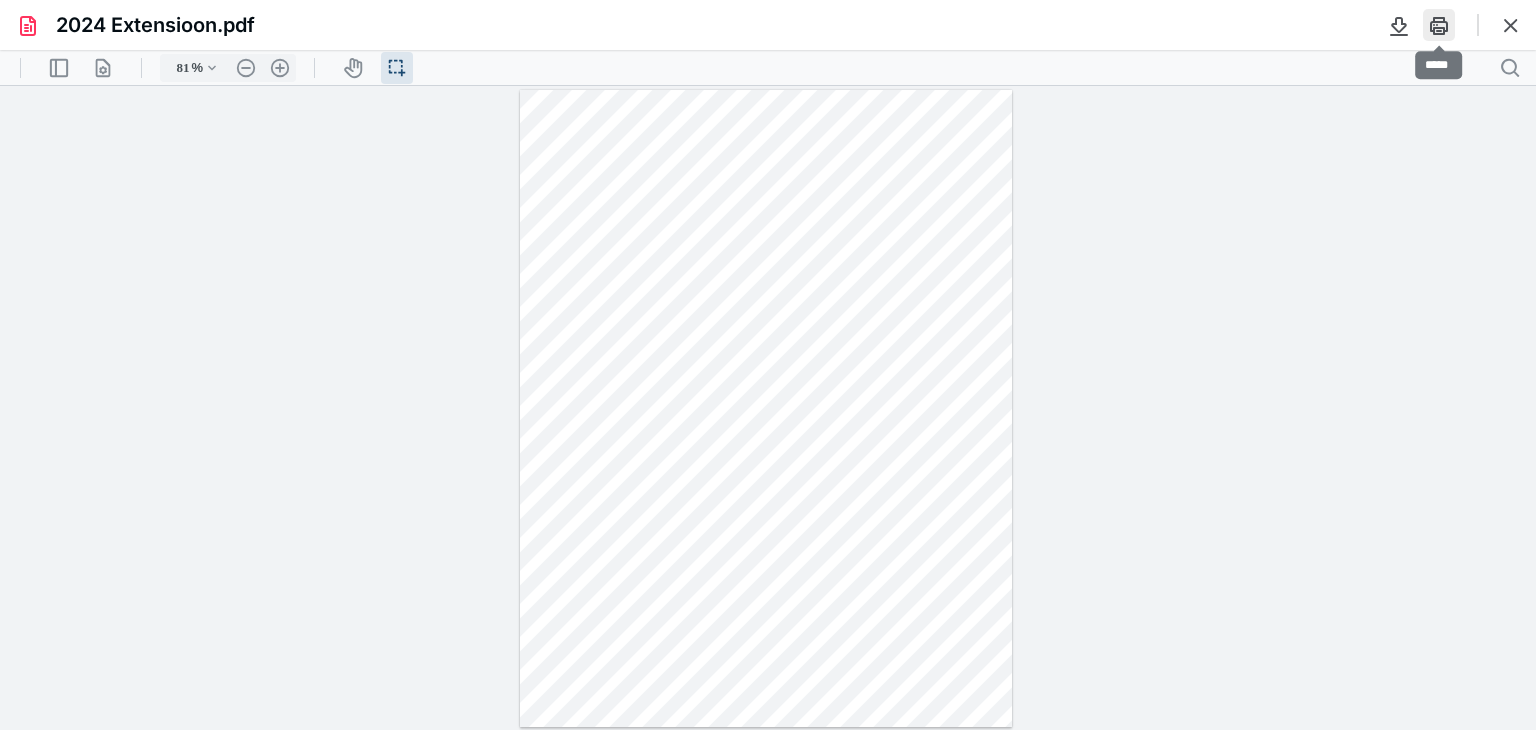 click at bounding box center (1439, 25) 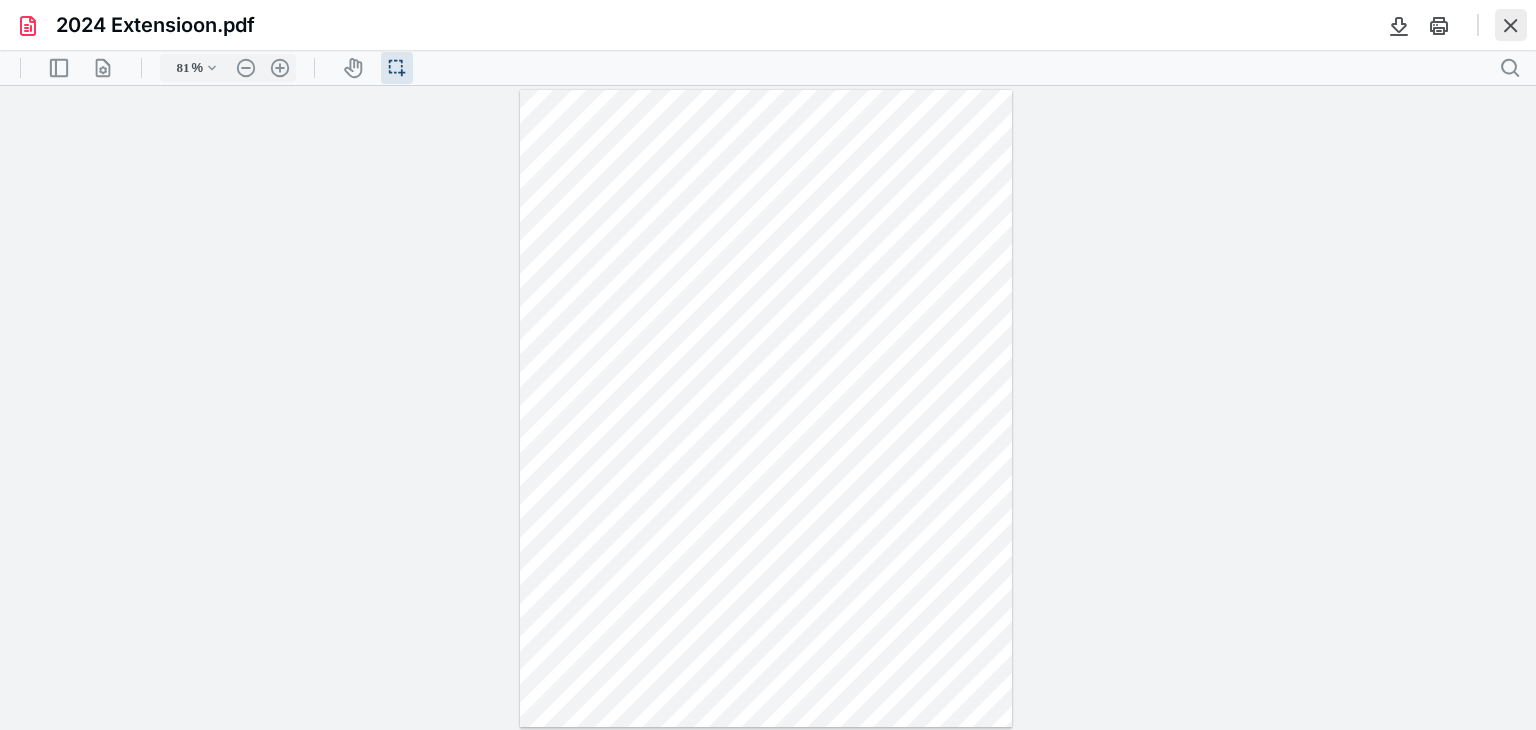 click at bounding box center [1511, 25] 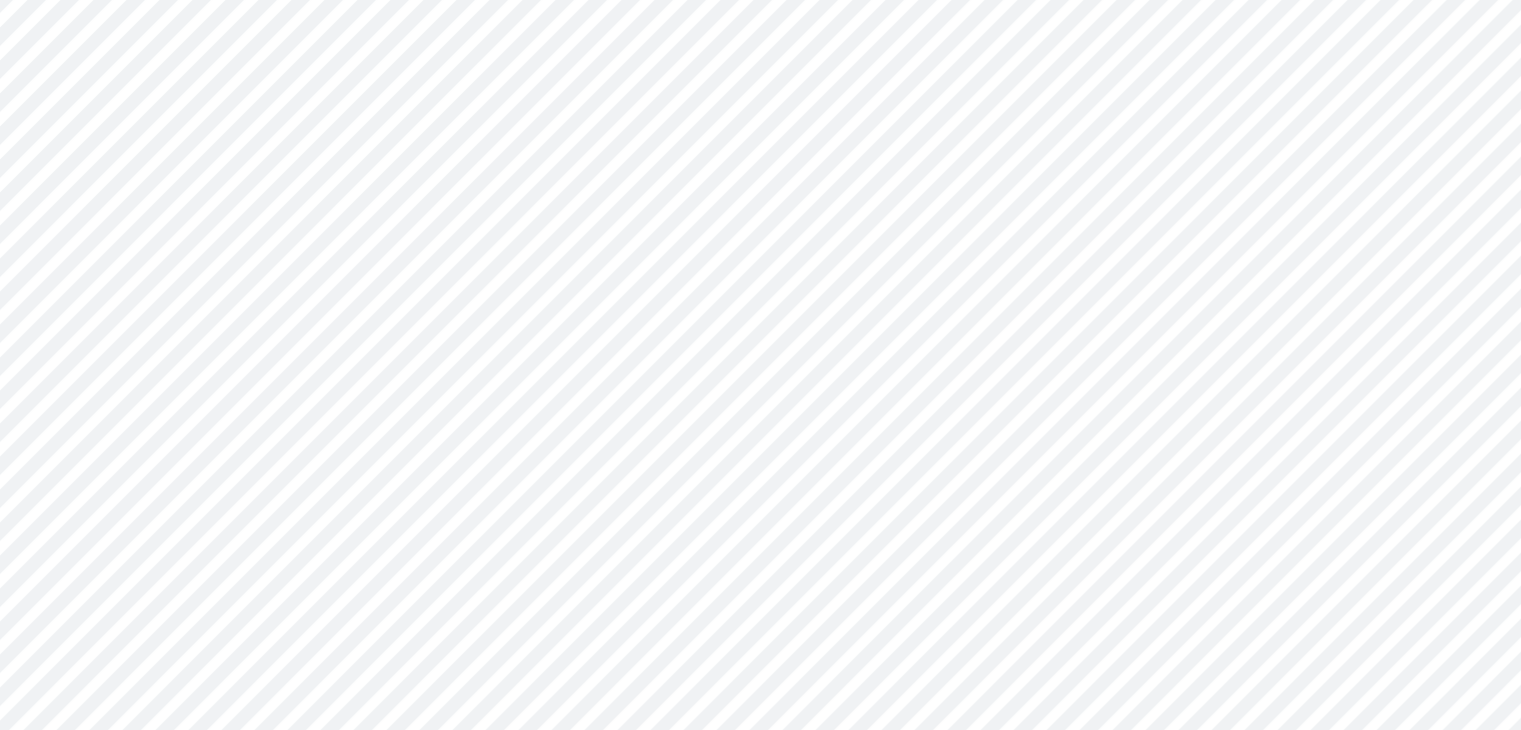 scroll, scrollTop: 200, scrollLeft: 0, axis: vertical 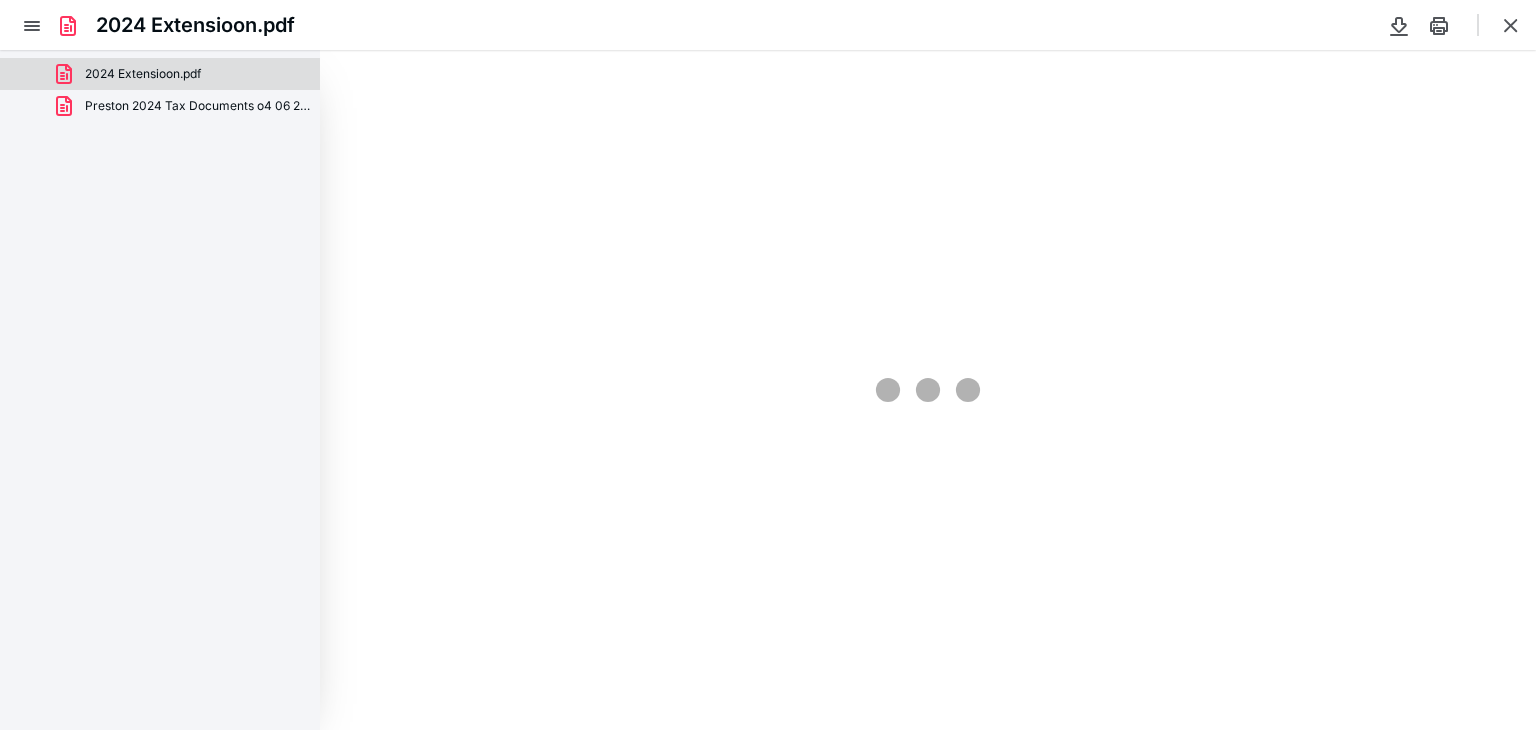 type on "81" 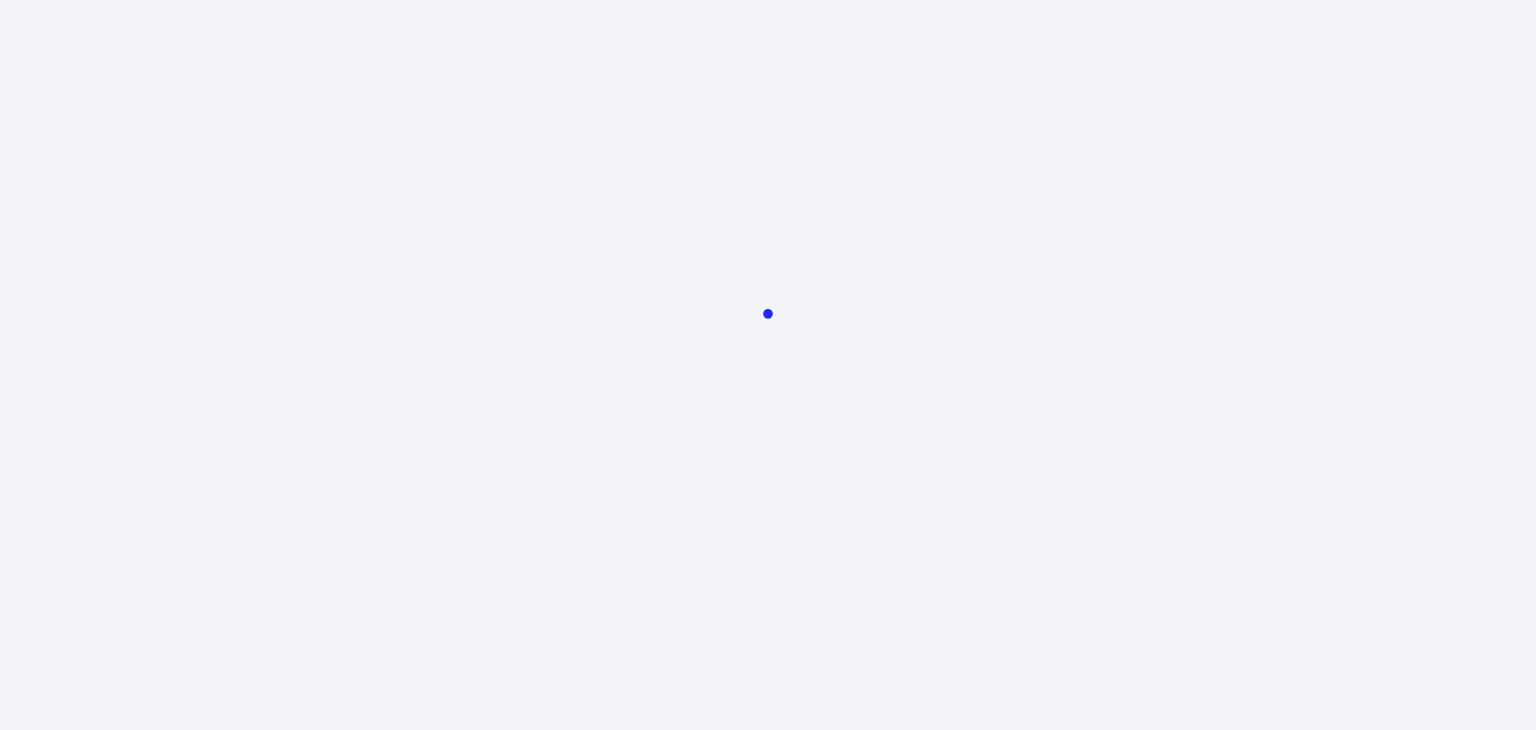 scroll, scrollTop: 0, scrollLeft: 0, axis: both 